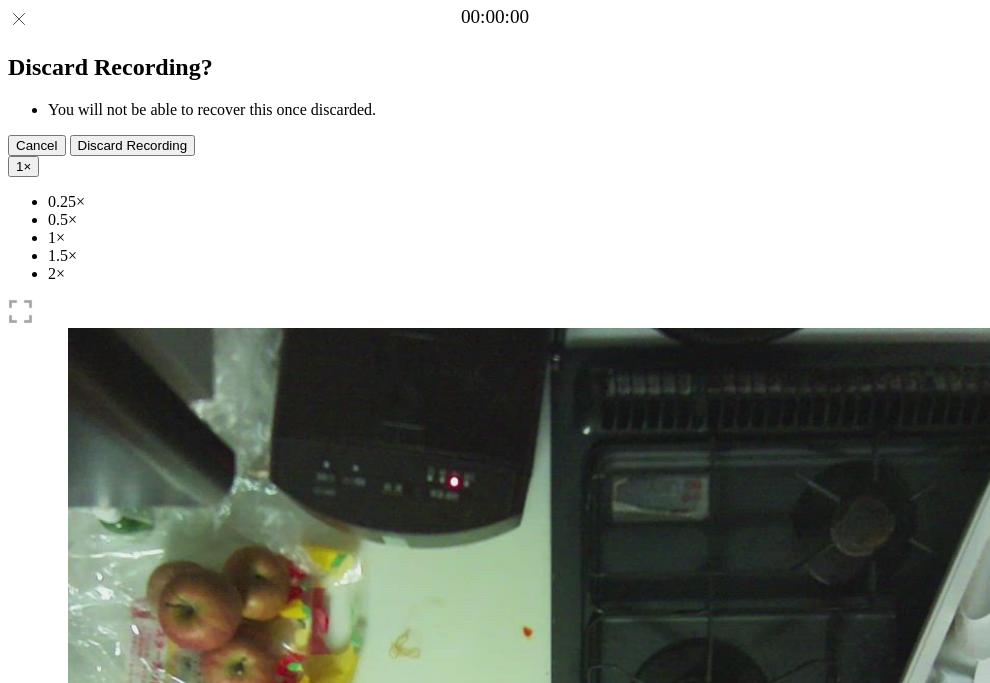 scroll, scrollTop: 0, scrollLeft: 0, axis: both 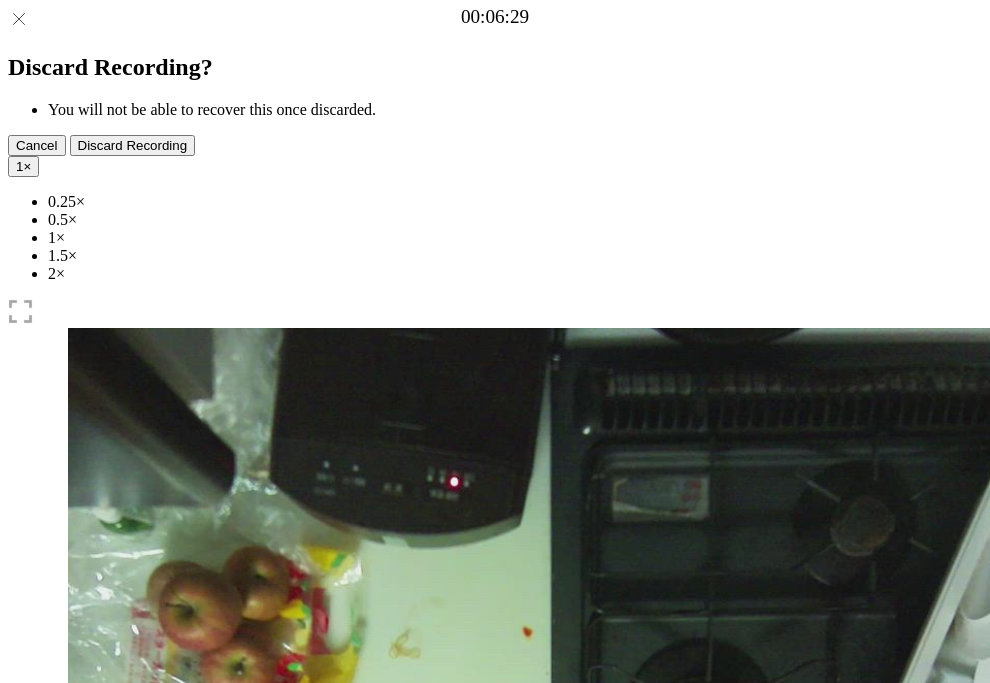 drag, startPoint x: 923, startPoint y: 18, endPoint x: 922, endPoint y: 29, distance: 11.045361 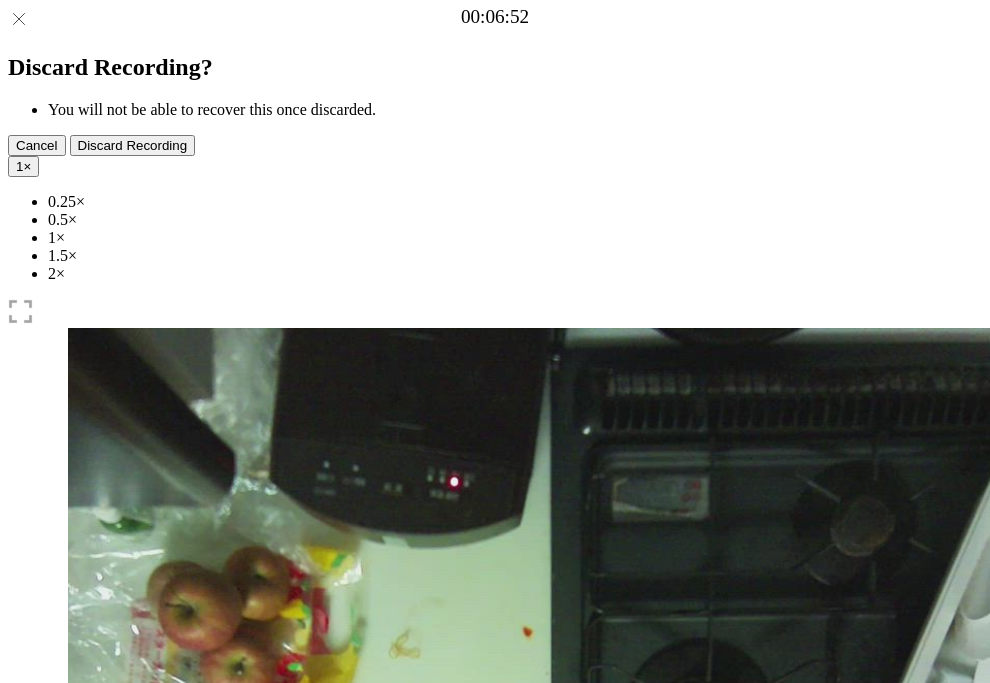 click on "1.5×" at bounding box center (515, 256) 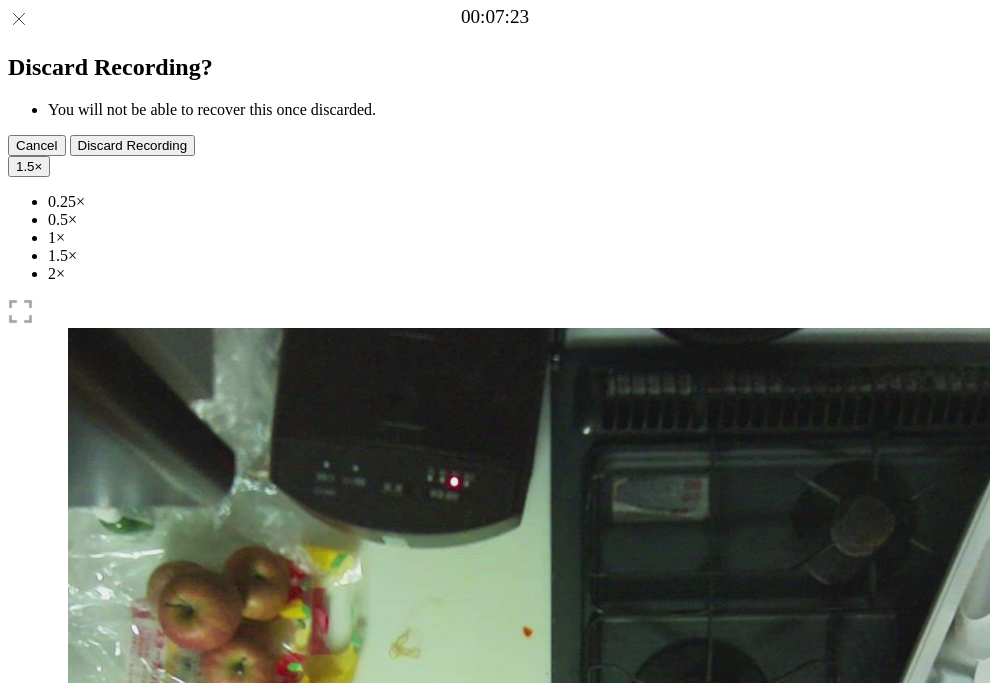 click on "1.5 ×" at bounding box center (29, 166) 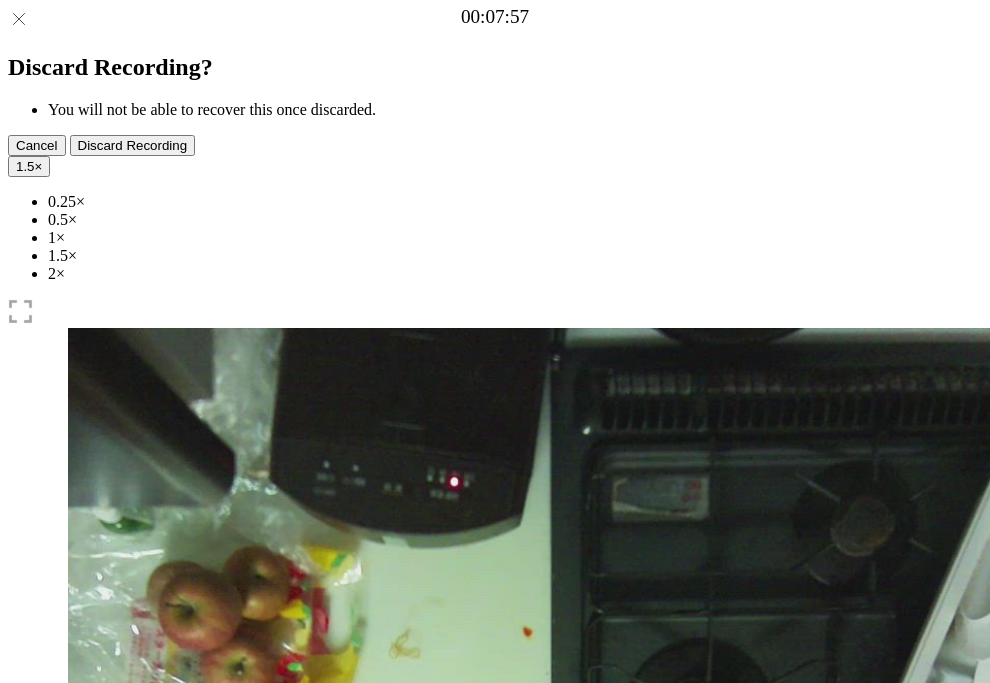 click on "2×" at bounding box center (515, 274) 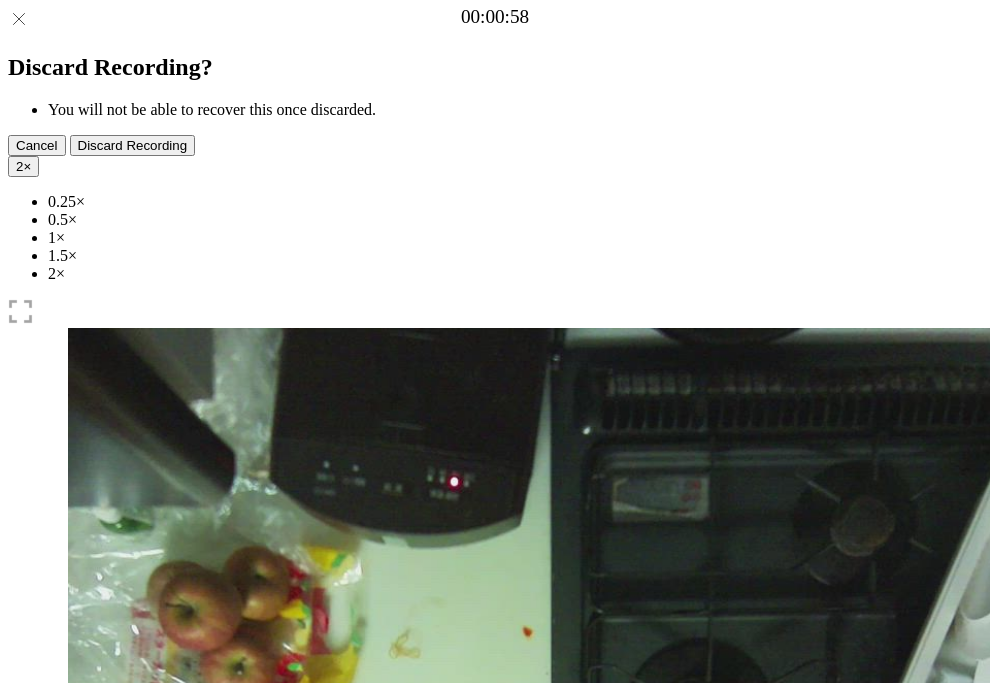 click on "Time elapsed:  00:02
Time remaining:  01:24" at bounding box center [495, 920] 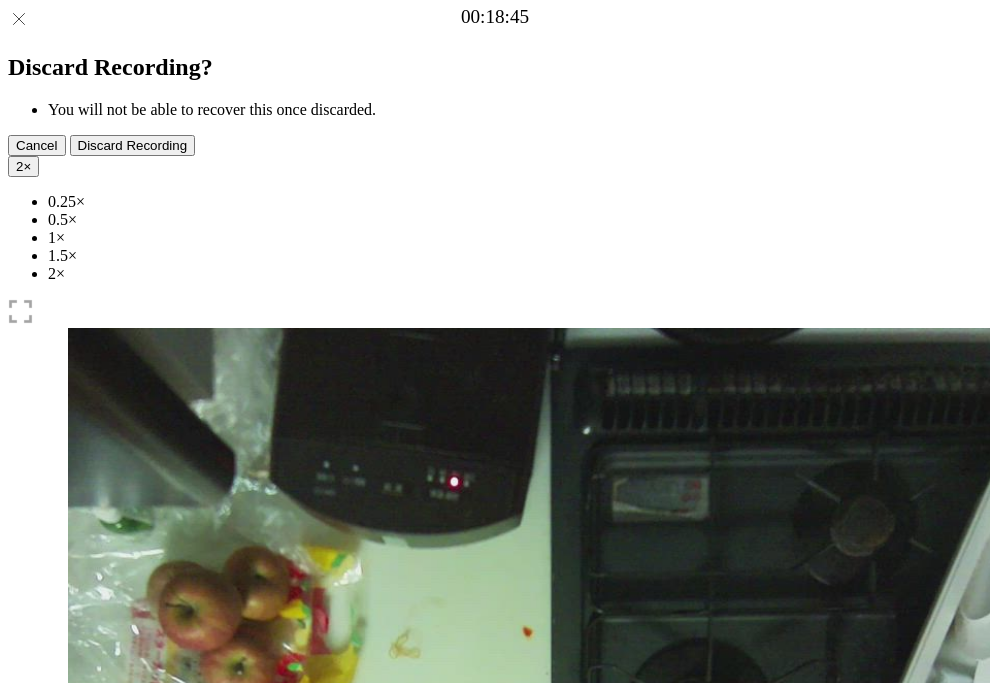 click on "Time elapsed:  00:39
Time remaining:  00:47" at bounding box center [495, 920] 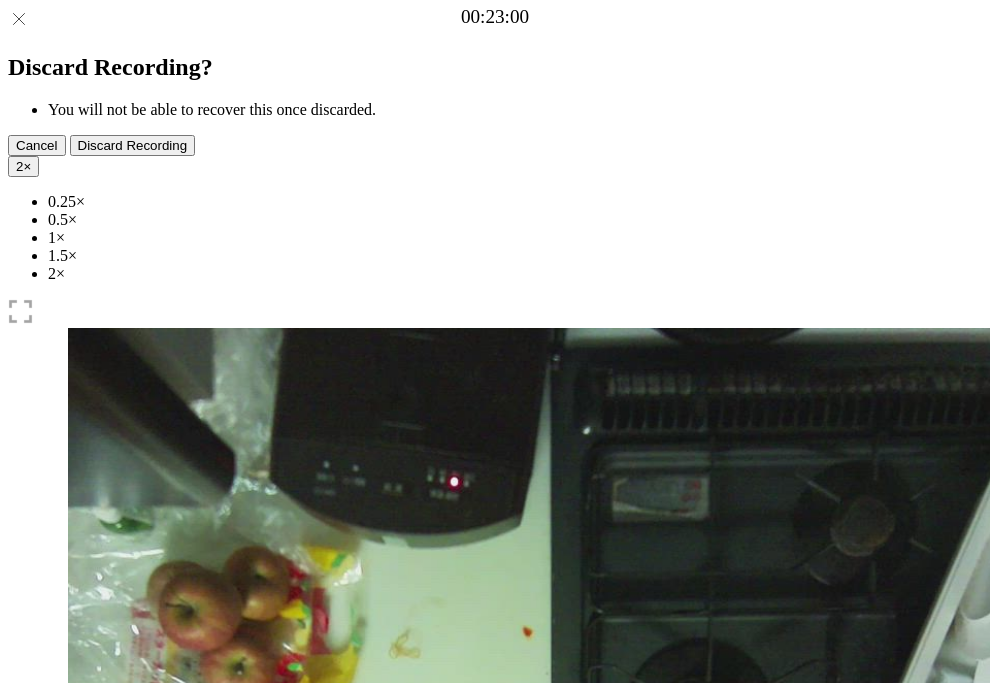 click on "Time elapsed:  00:48
Time remaining:  00:38" at bounding box center (495, 920) 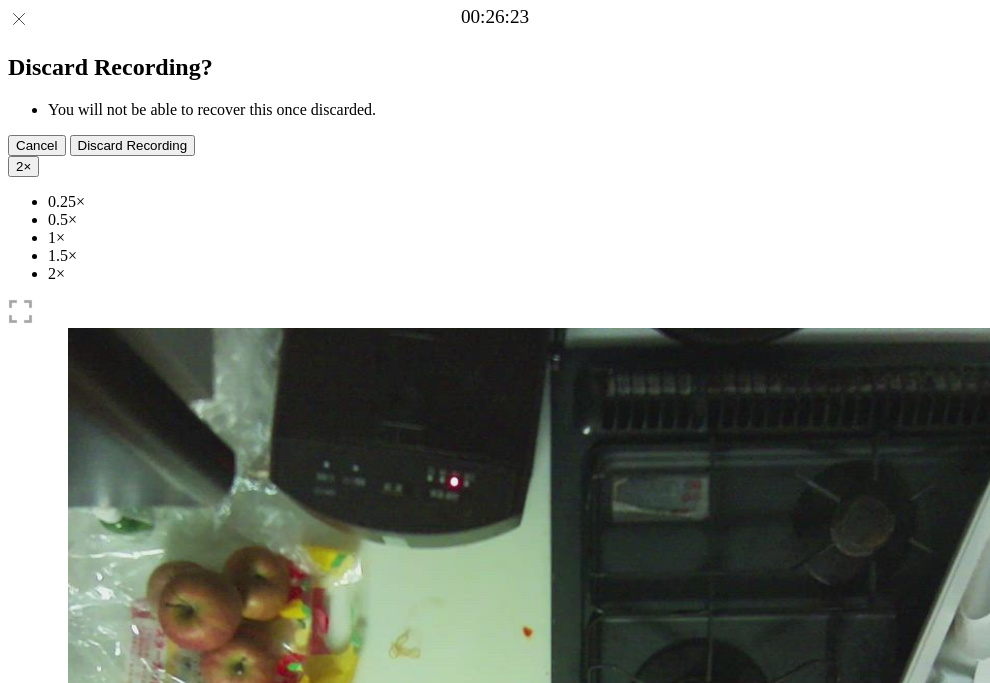 click on "Time elapsed:  00:55
Time remaining:  00:31" at bounding box center [495, 920] 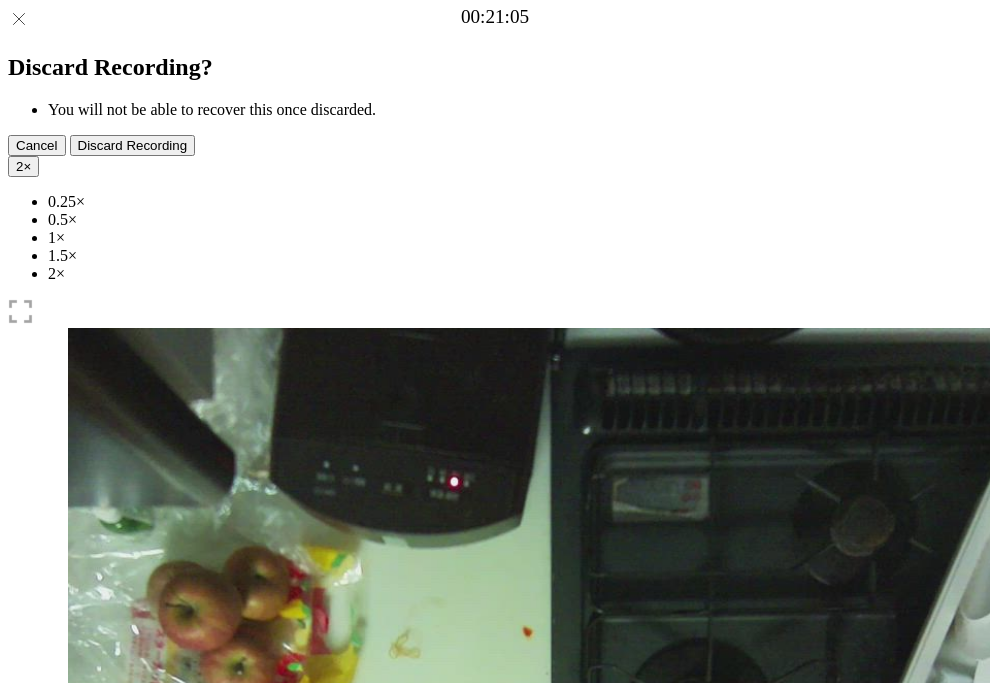 click at bounding box center [180, 1041] 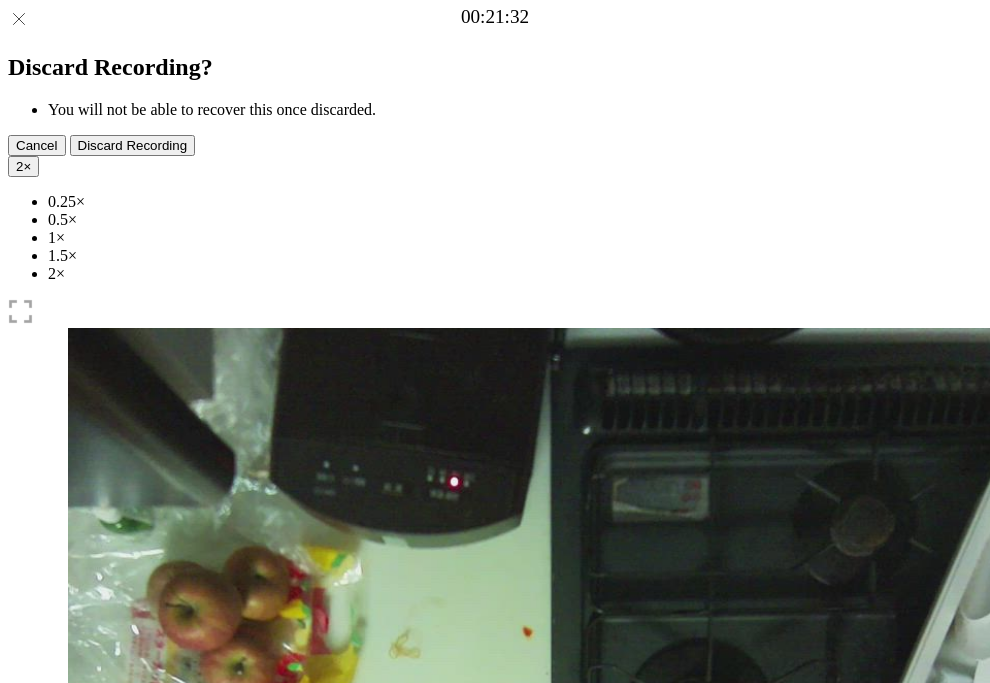 click on "Time elapsed:  00:44
Time remaining:  00:41" at bounding box center (495, 920) 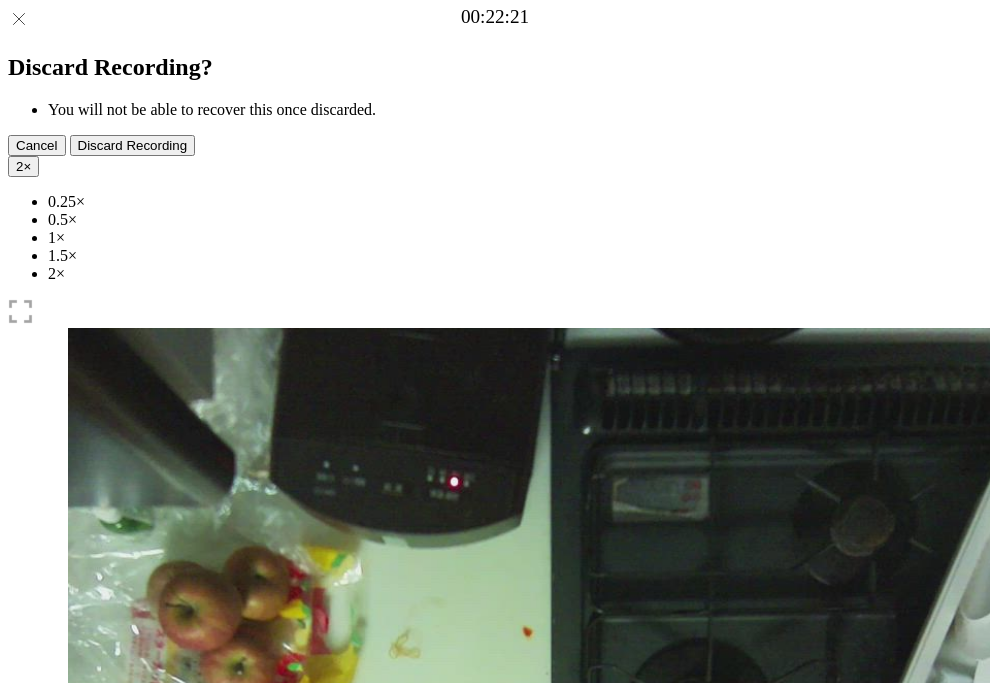 click on "Time elapsed:  00:46
Time remaining:  00:40" at bounding box center [495, 920] 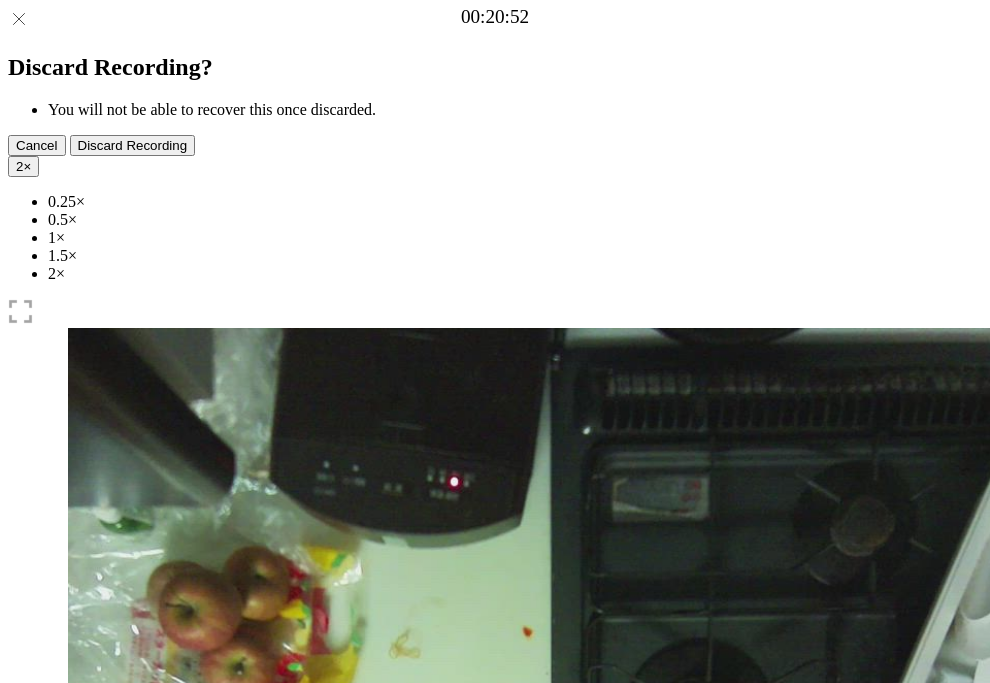click on "Time elapsed:  00:43
Time remaining:  00:43" at bounding box center (495, 920) 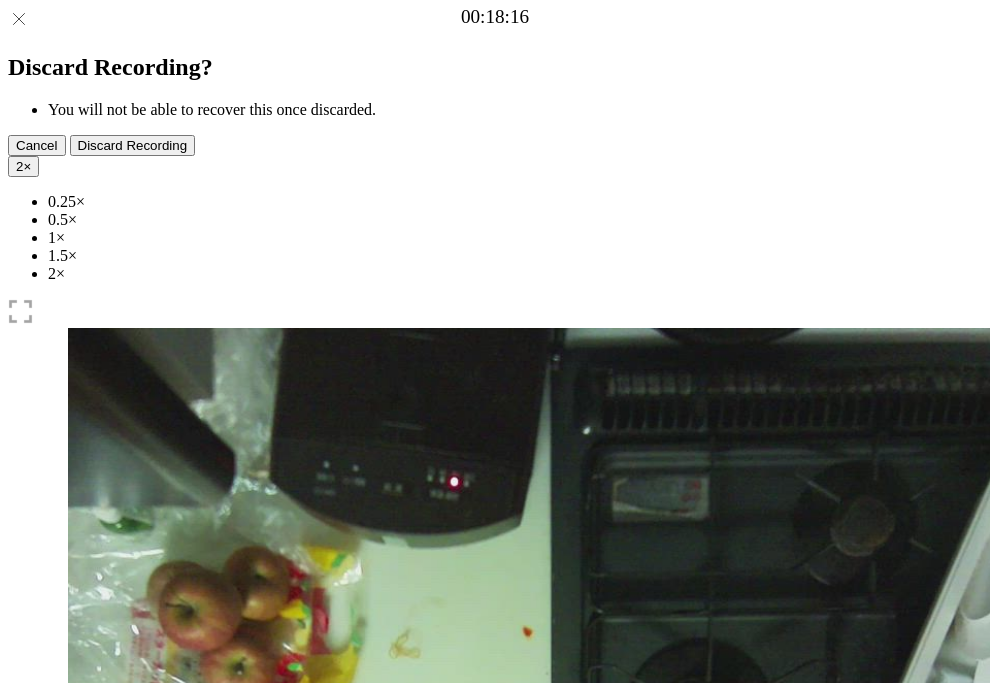 click at bounding box center [104, 1041] 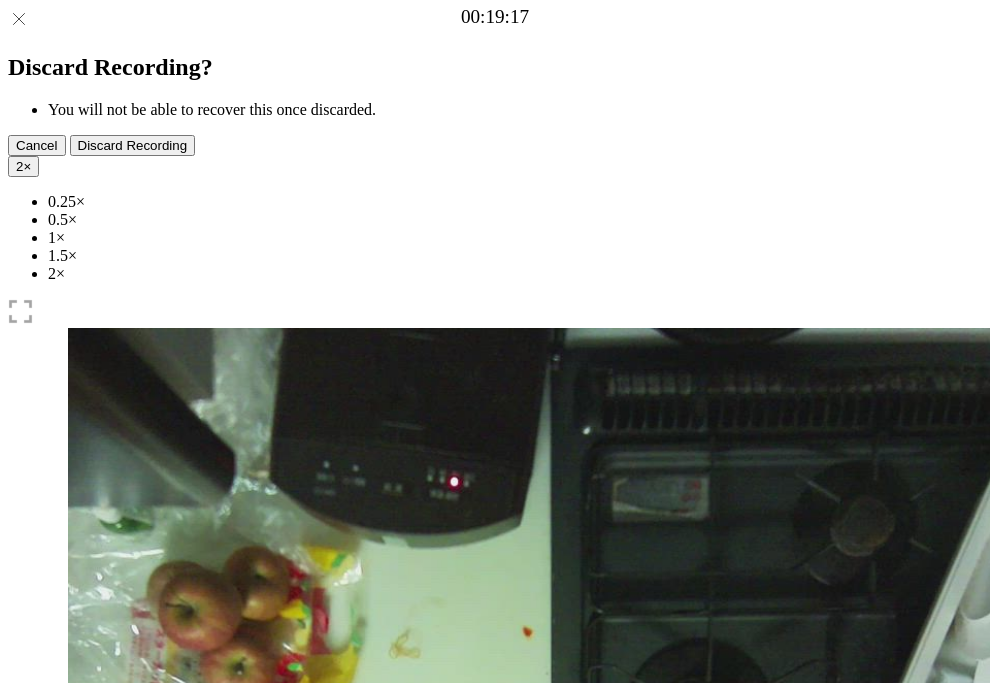 click at bounding box center (180, 1041) 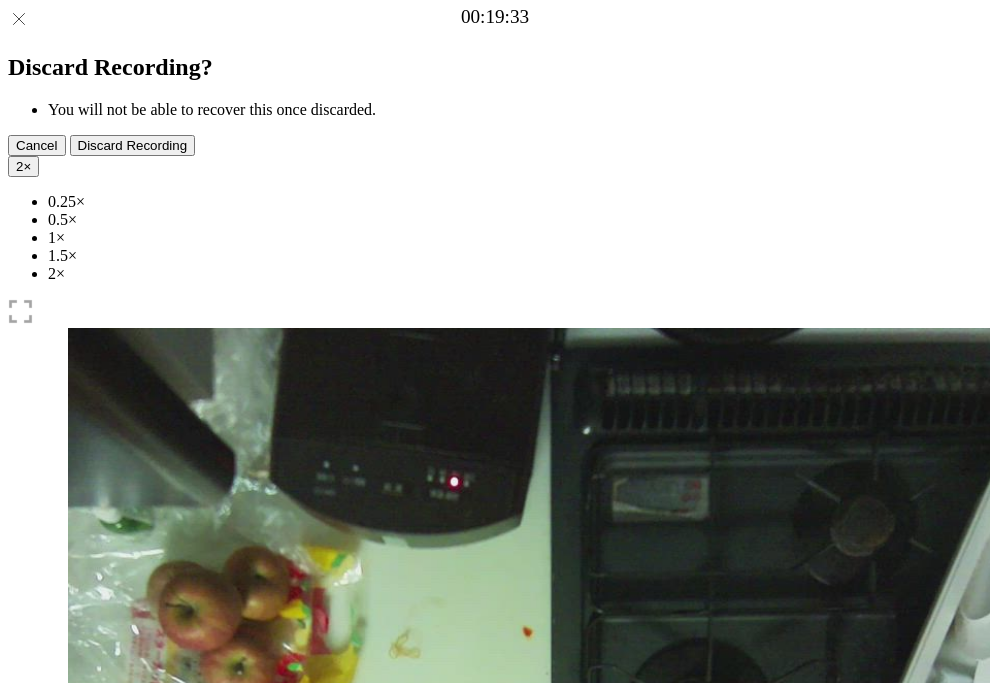 click at bounding box center [495, 902] 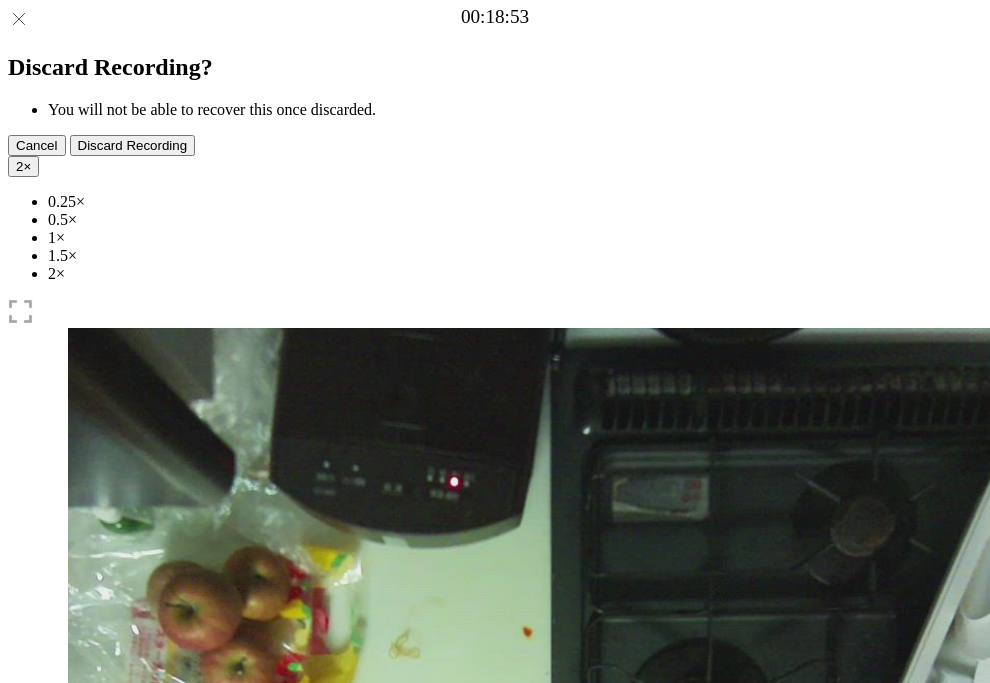 click at bounding box center [104, 1041] 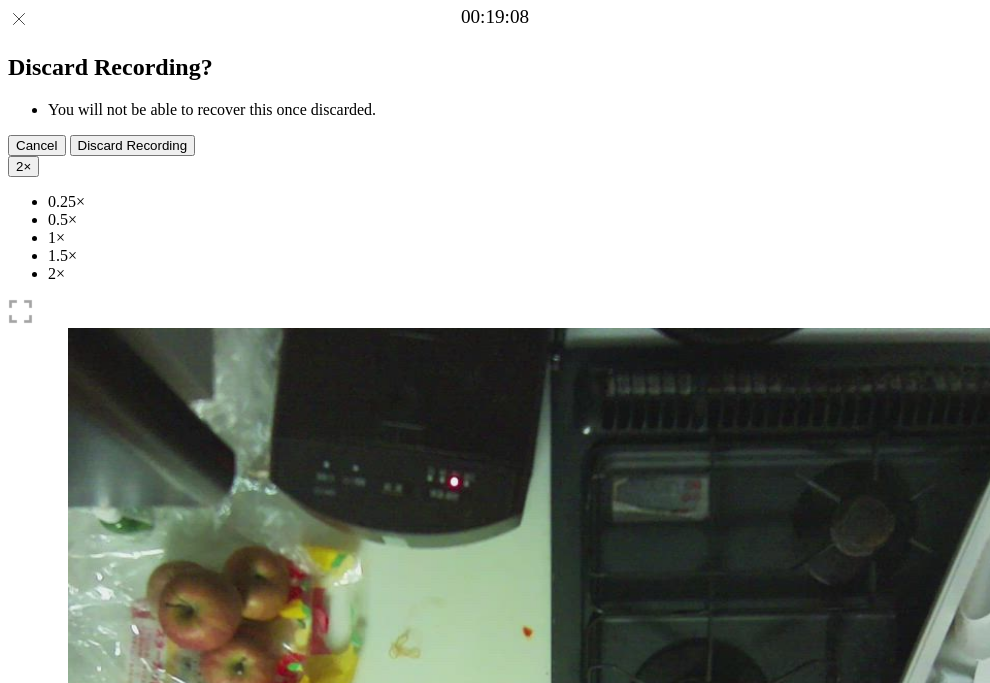 click at bounding box center [180, 1041] 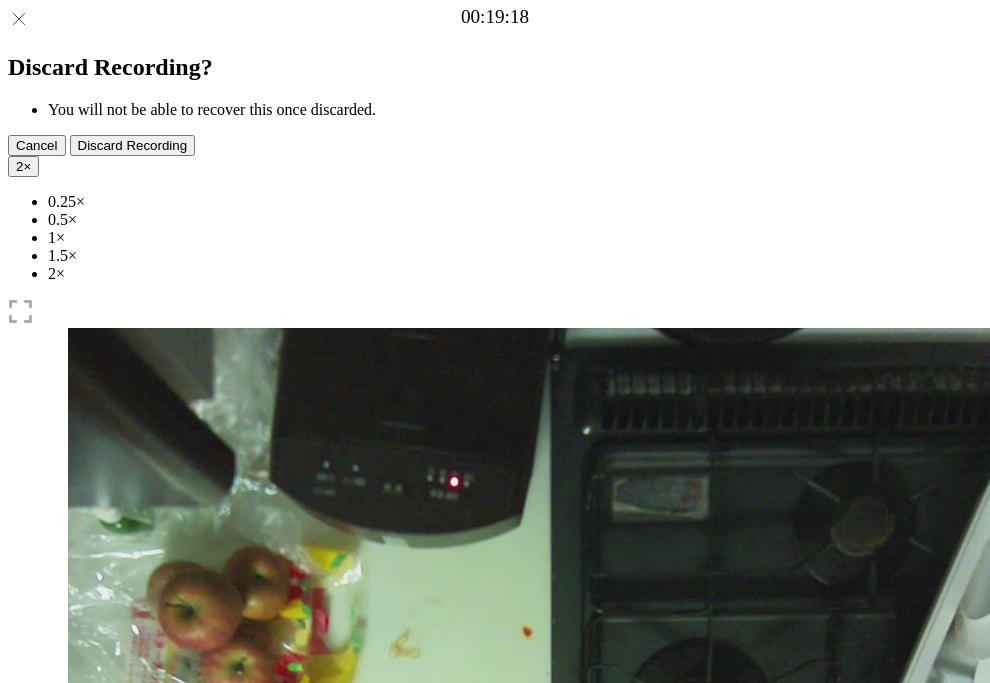 click at bounding box center (104, 1041) 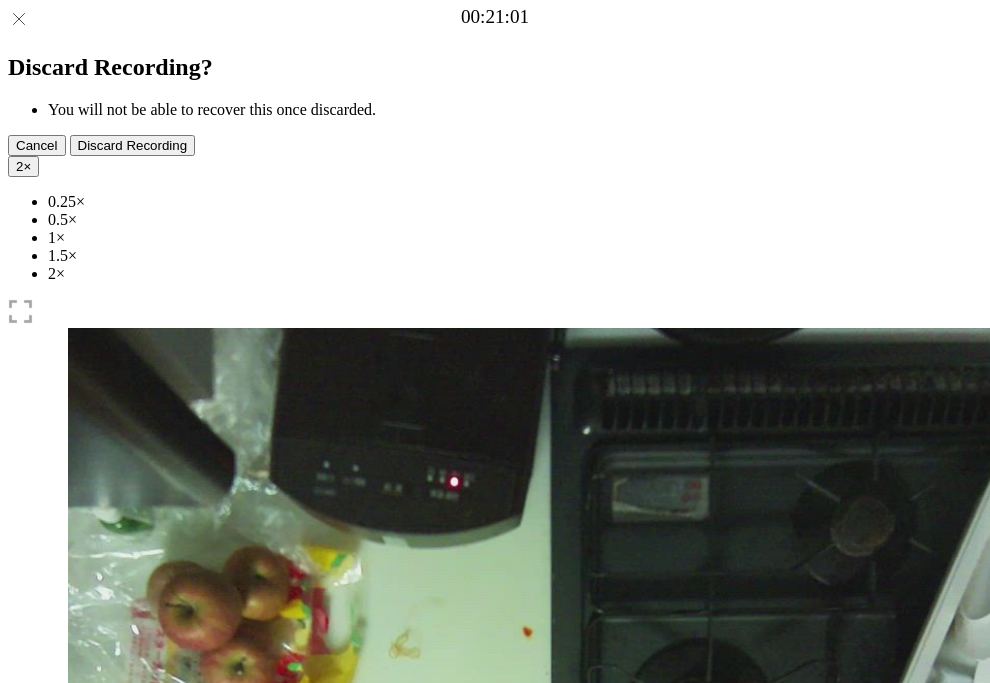 click at bounding box center (180, 1041) 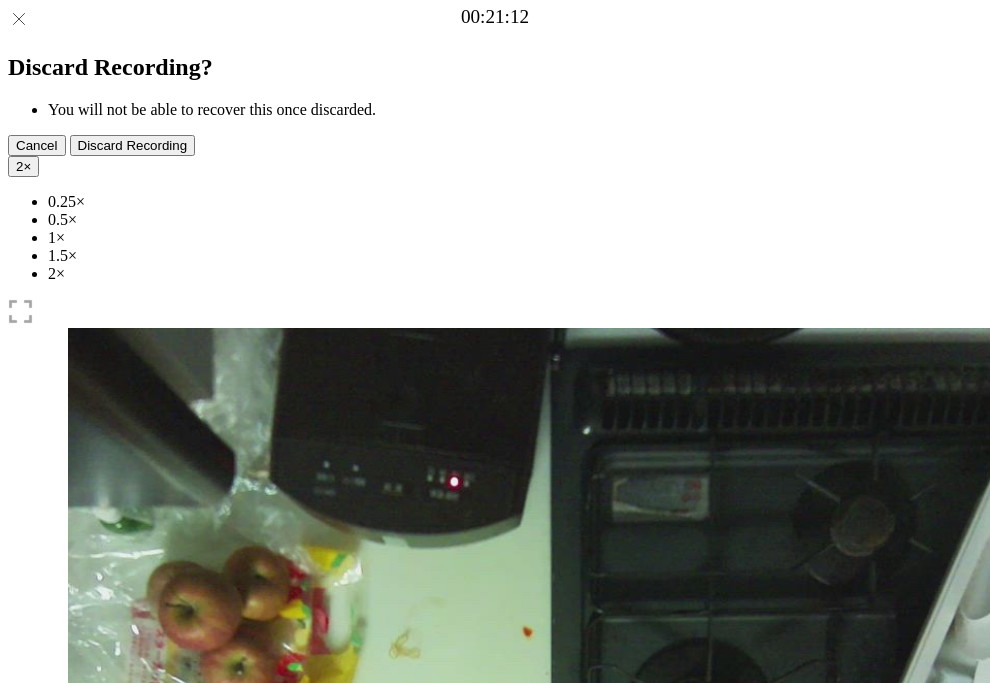 click at bounding box center (104, 1041) 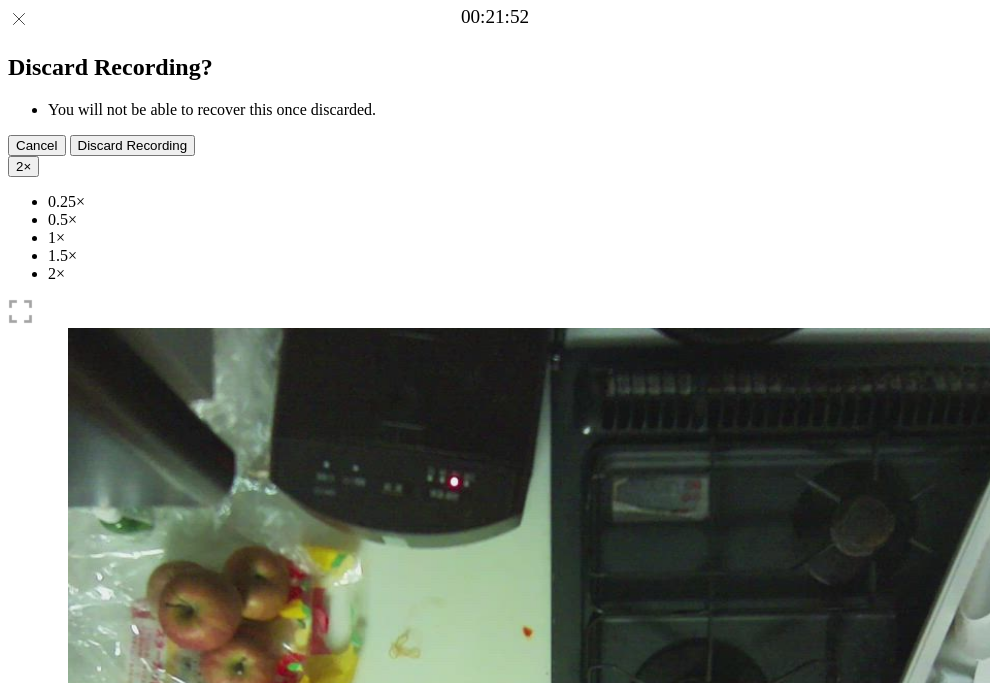 click at bounding box center (180, 1041) 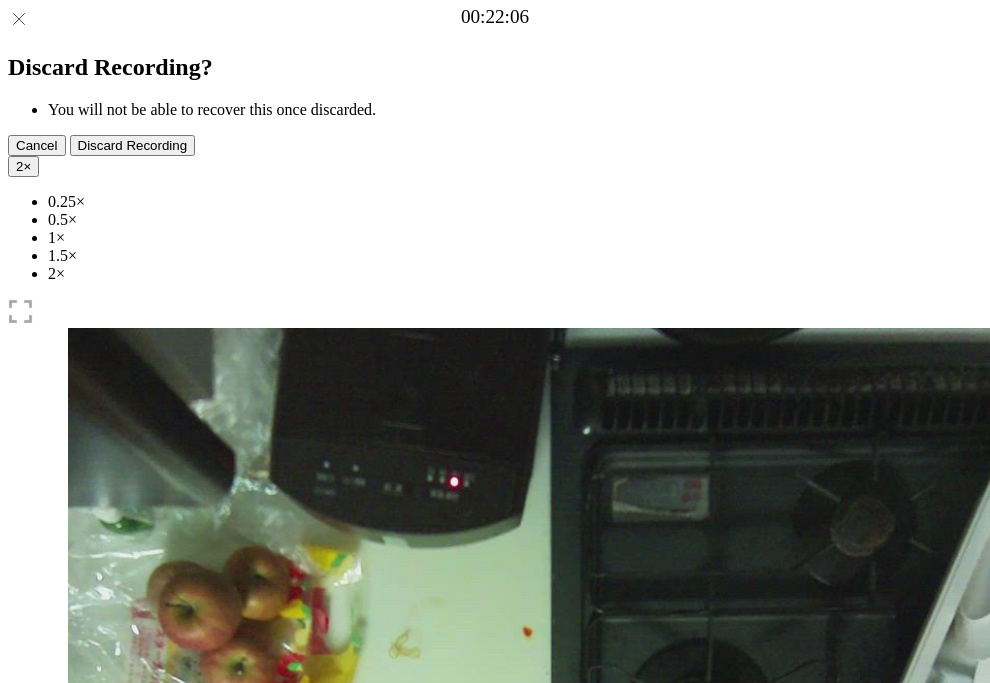 click at bounding box center (104, 1041) 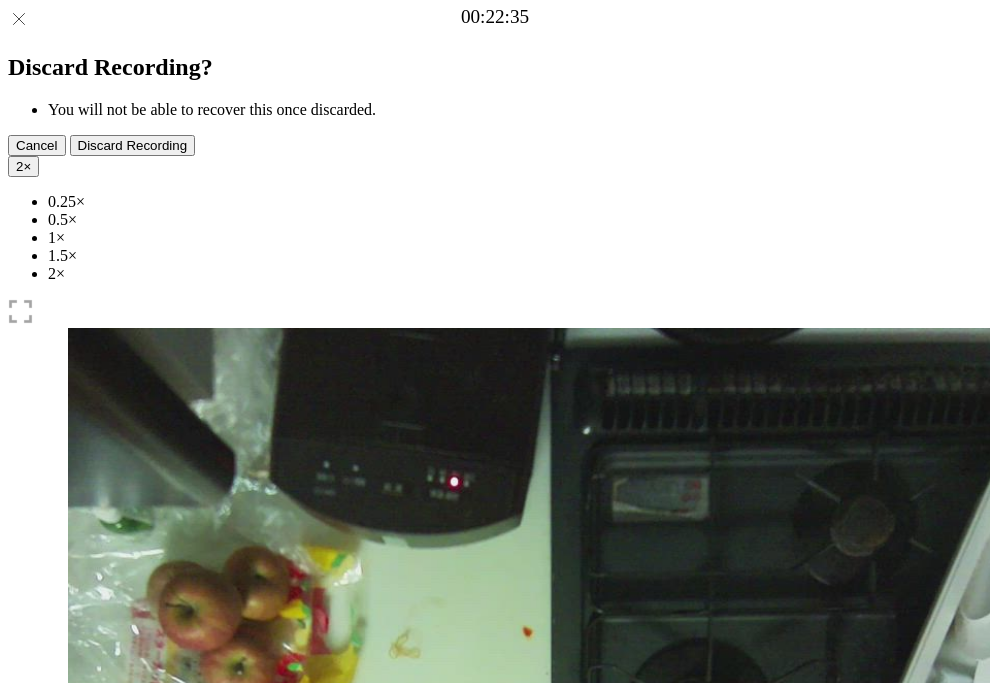 click at bounding box center [169, 1040] 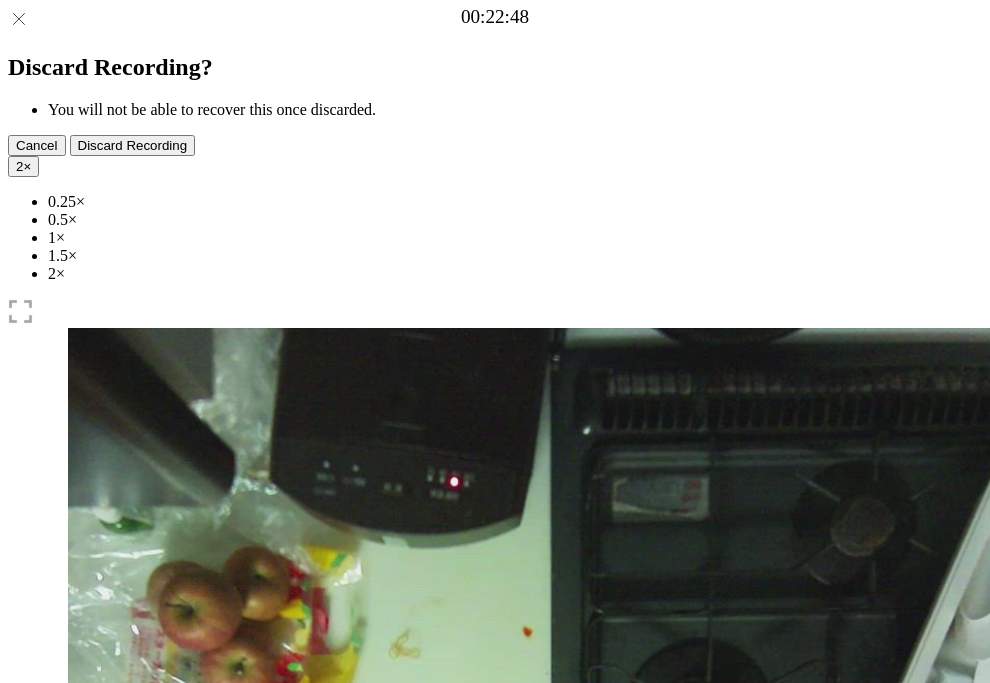 click at bounding box center (104, 1041) 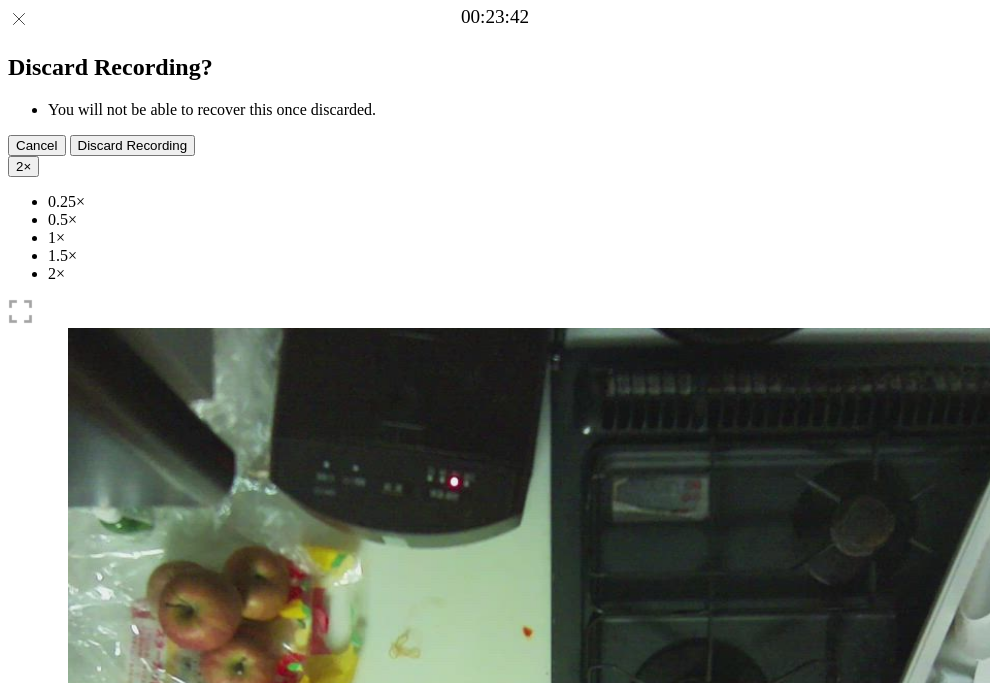 click at bounding box center (190, 1040) 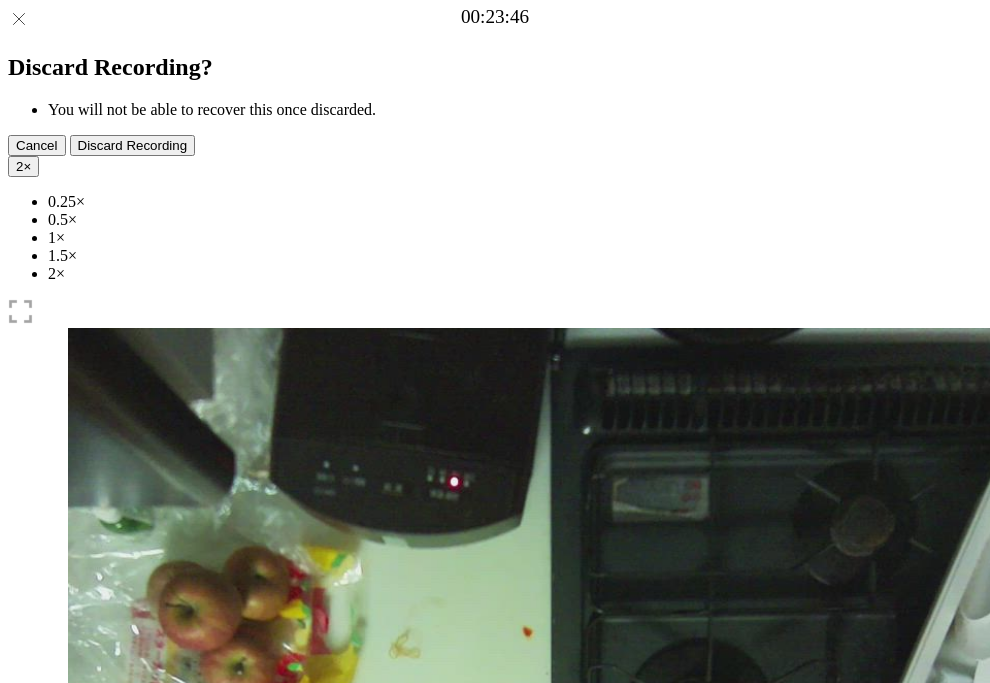 click on "Time elapsed:  00:49
Time remaining:  00:37" at bounding box center [495, 920] 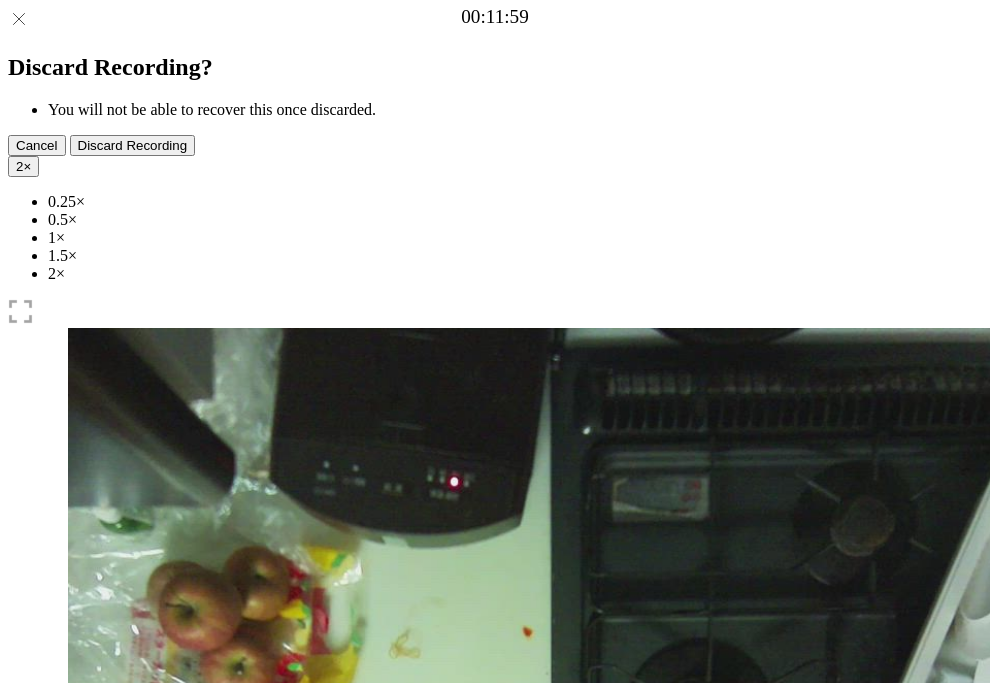 click on "Time elapsed:  00:25
Time remaining:  01:01" at bounding box center (495, 920) 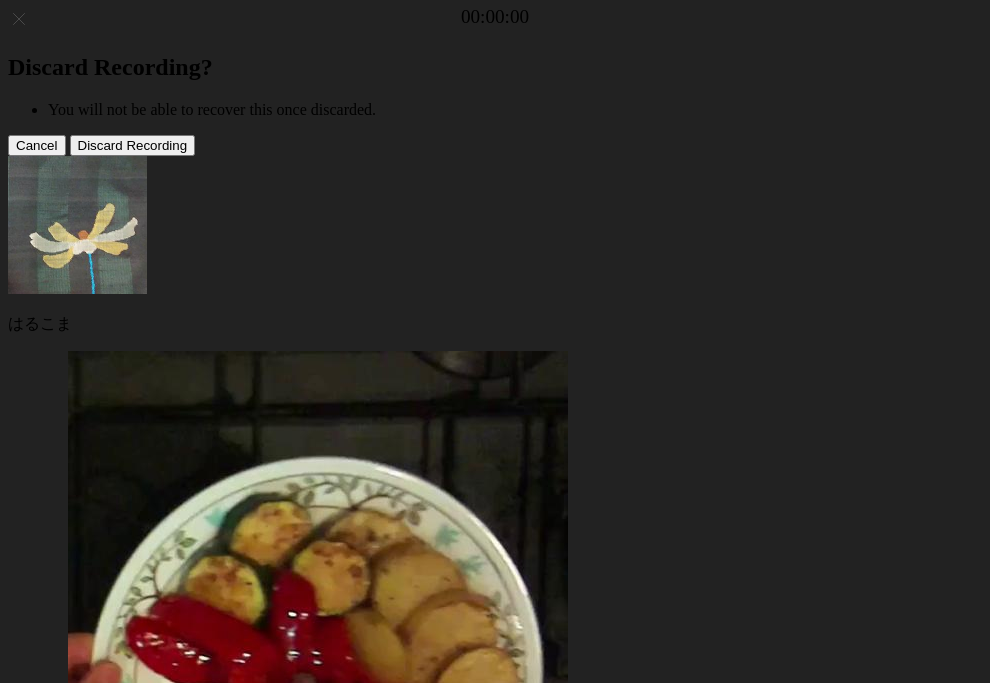 scroll, scrollTop: 0, scrollLeft: 0, axis: both 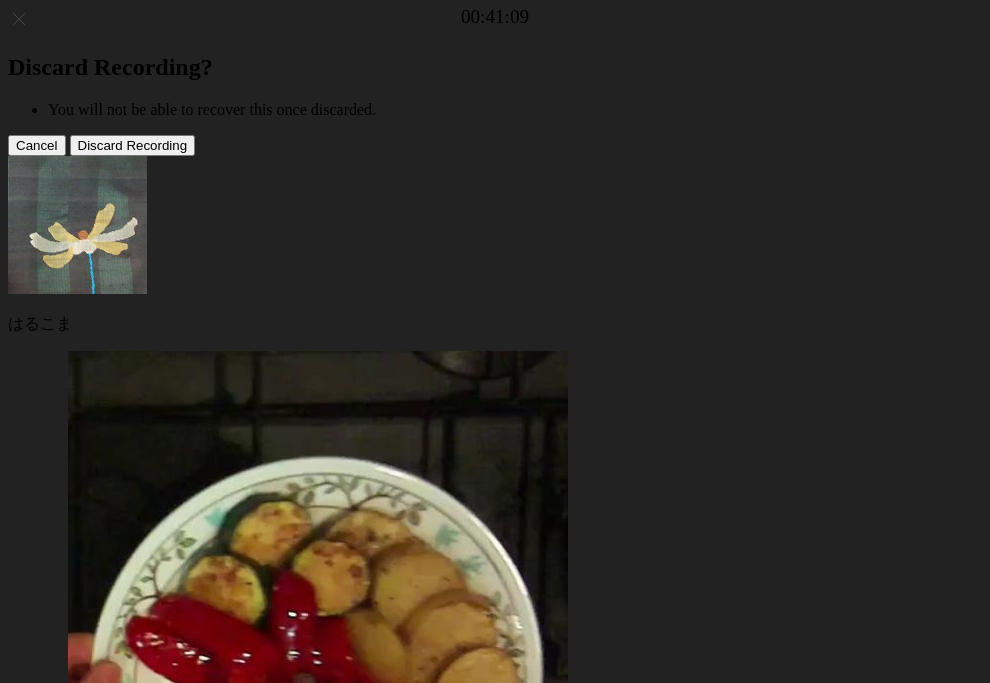 click at bounding box center [563, 1133] 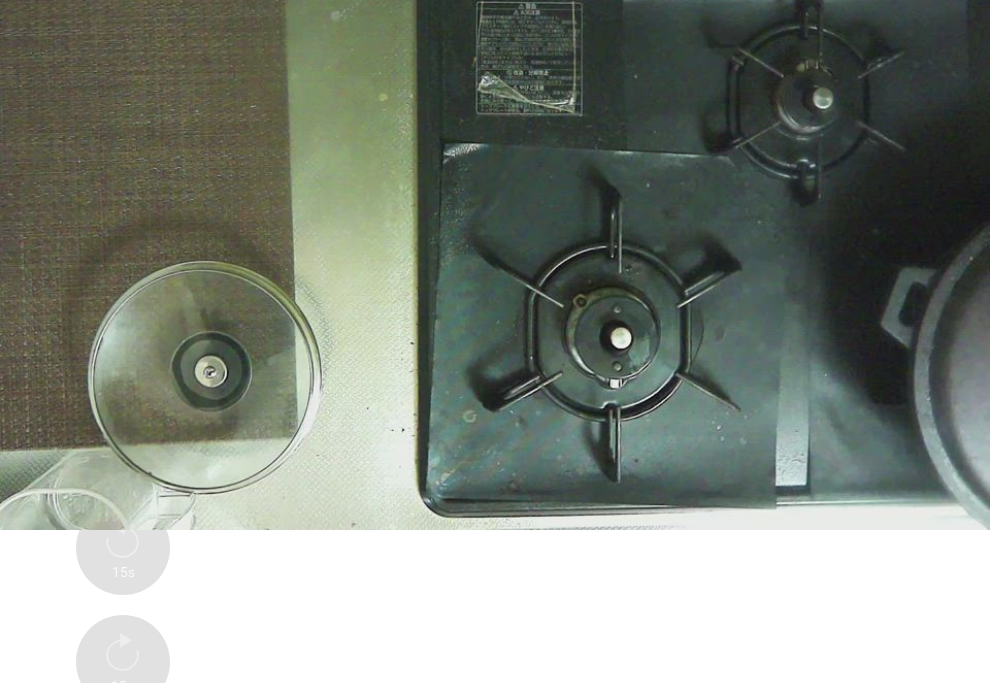 scroll, scrollTop: 23, scrollLeft: 0, axis: vertical 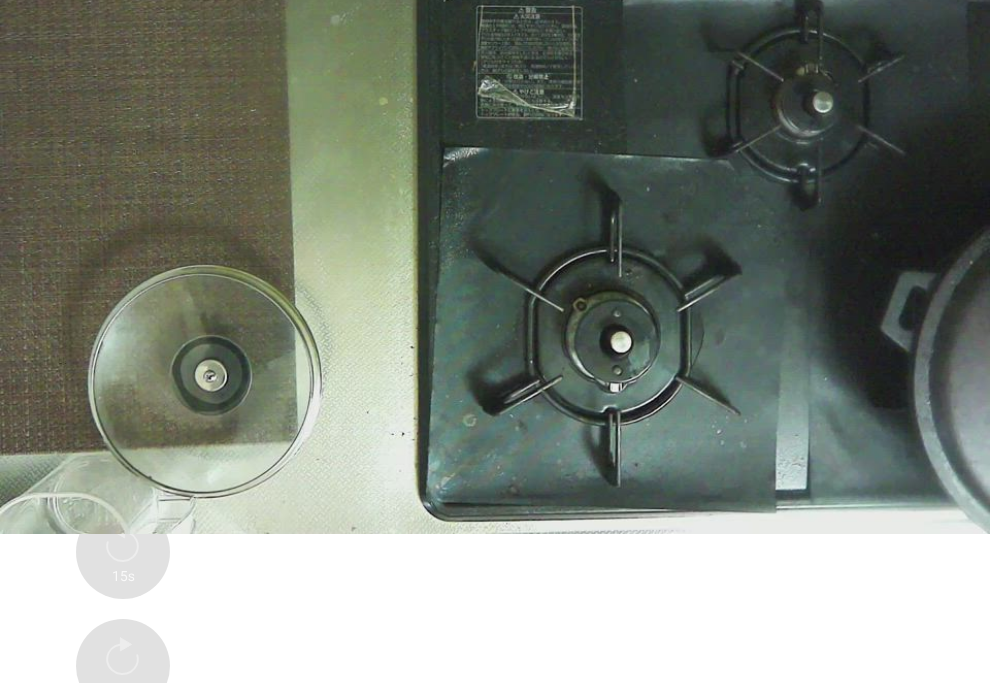 click on "Time elapsed:  00:33
Time remaining:  00:00" at bounding box center [495, 897] 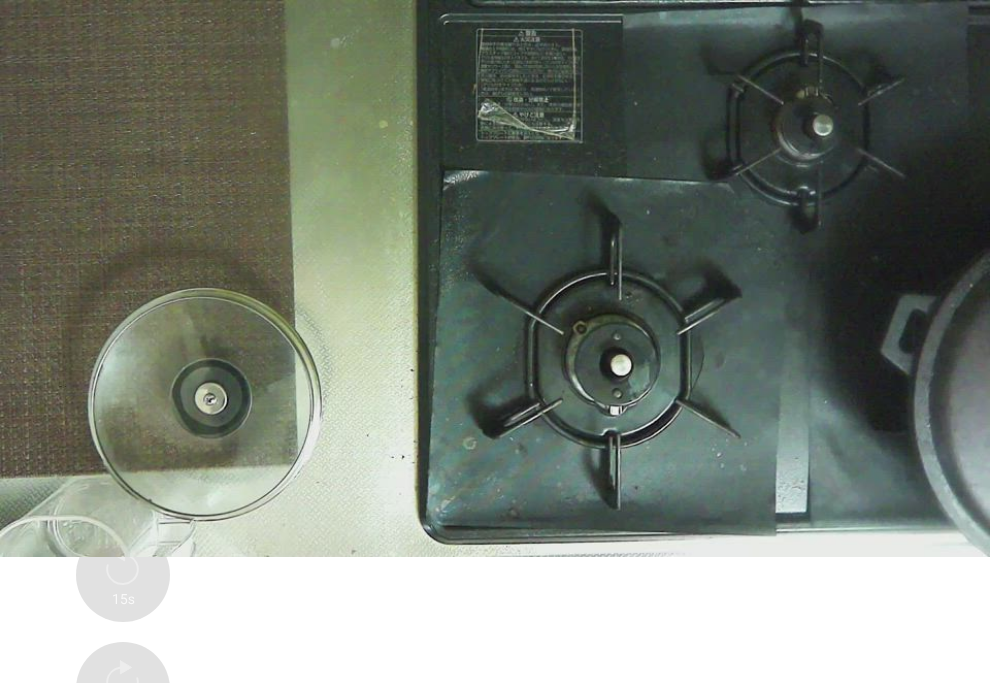 click at bounding box center (104, 1041) 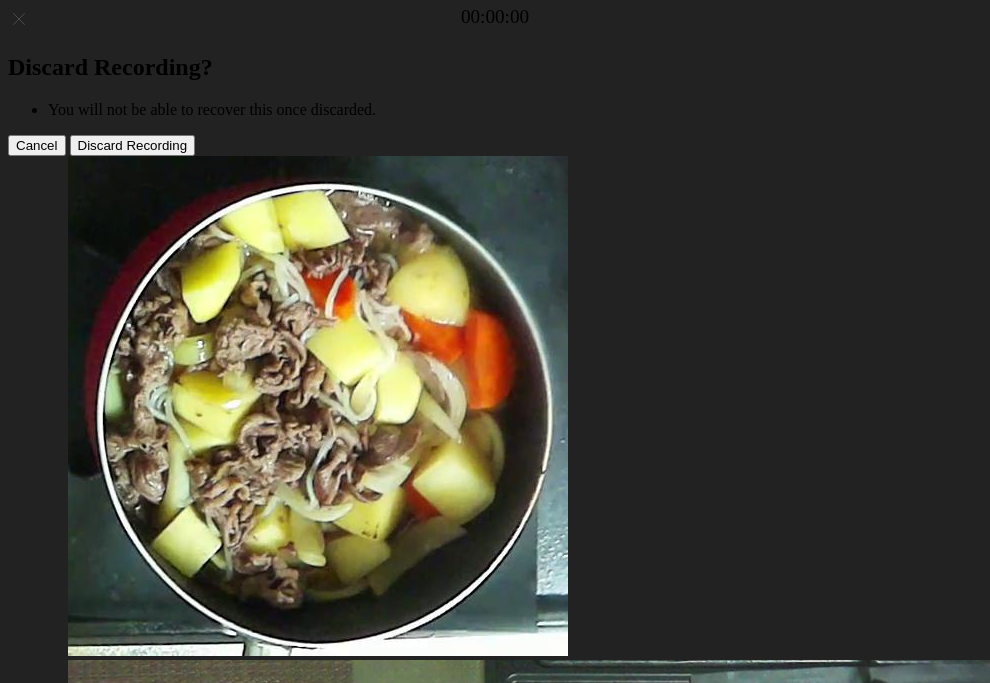 scroll, scrollTop: 0, scrollLeft: 0, axis: both 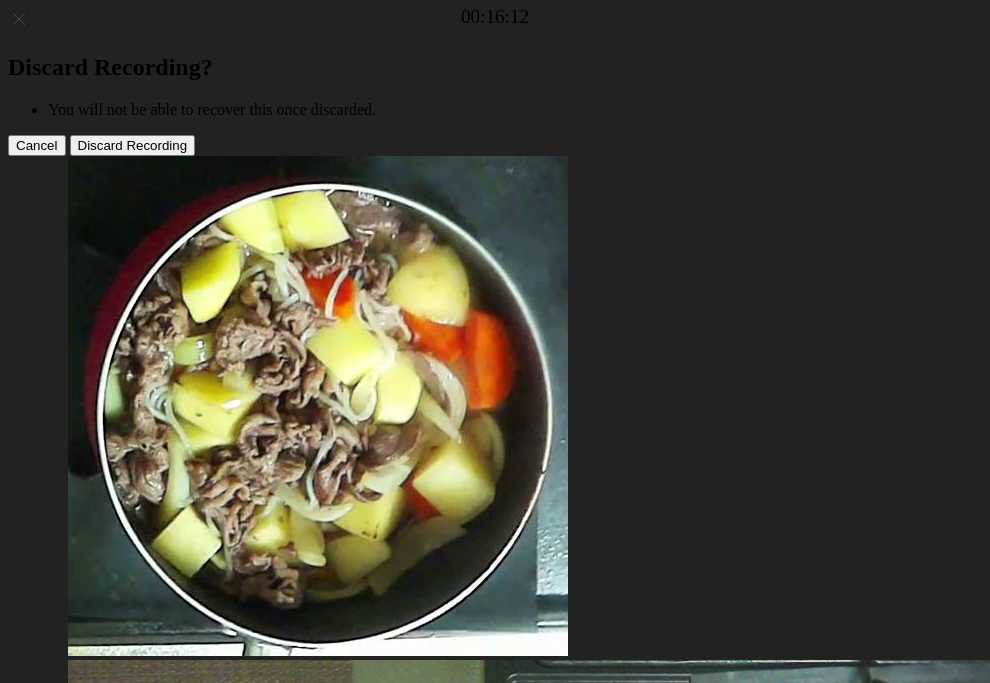 click at bounding box center [179, 1575] 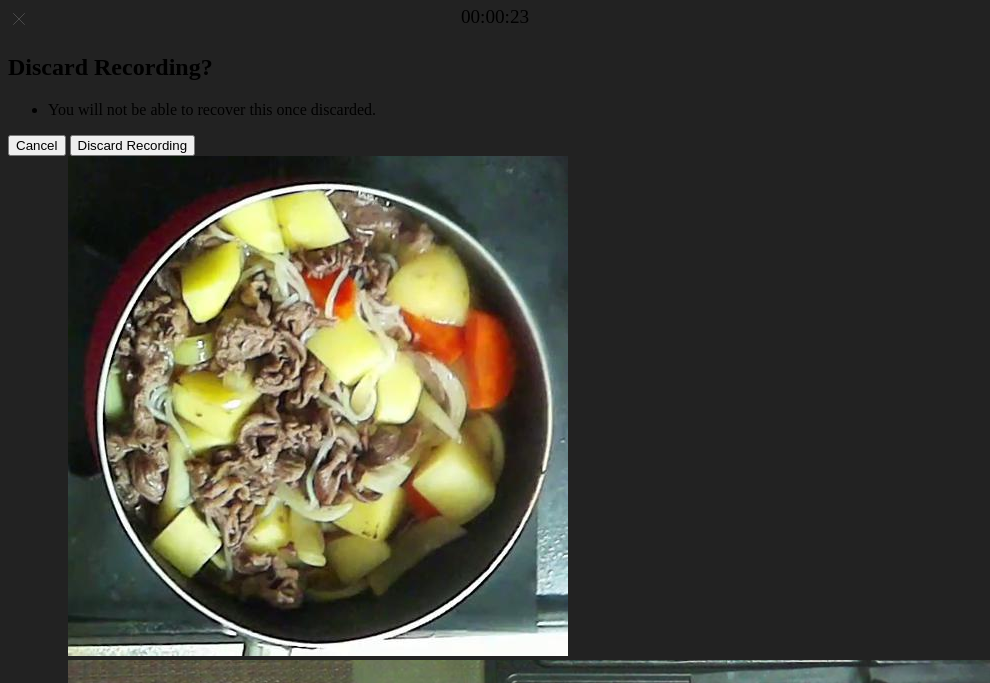click on "00:34
01:29" at bounding box center (495, 1432) 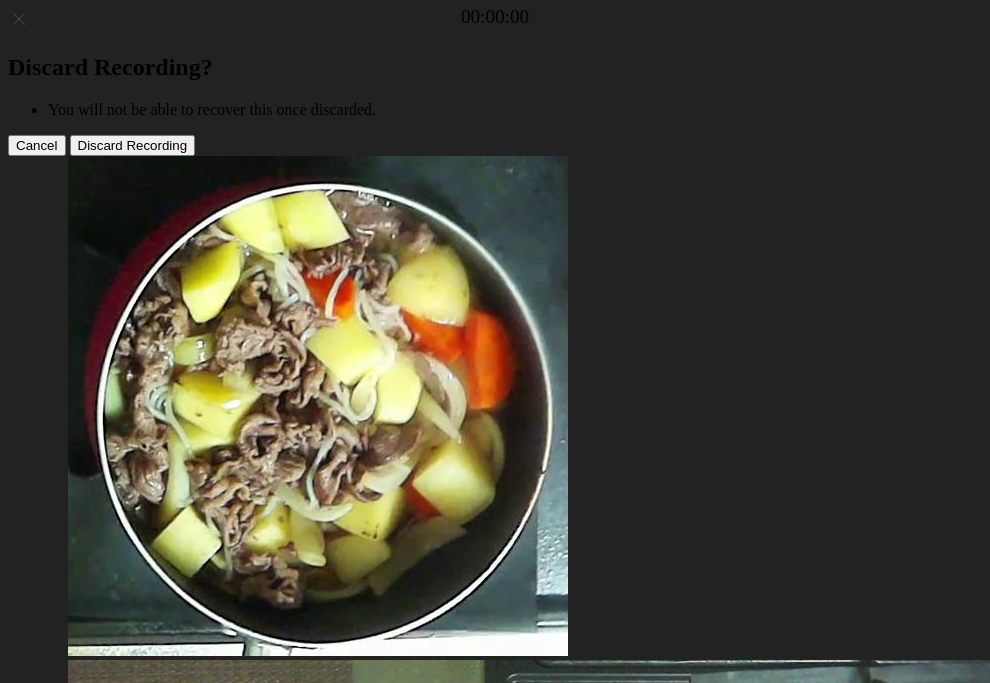 click at bounding box center (495, 1432) 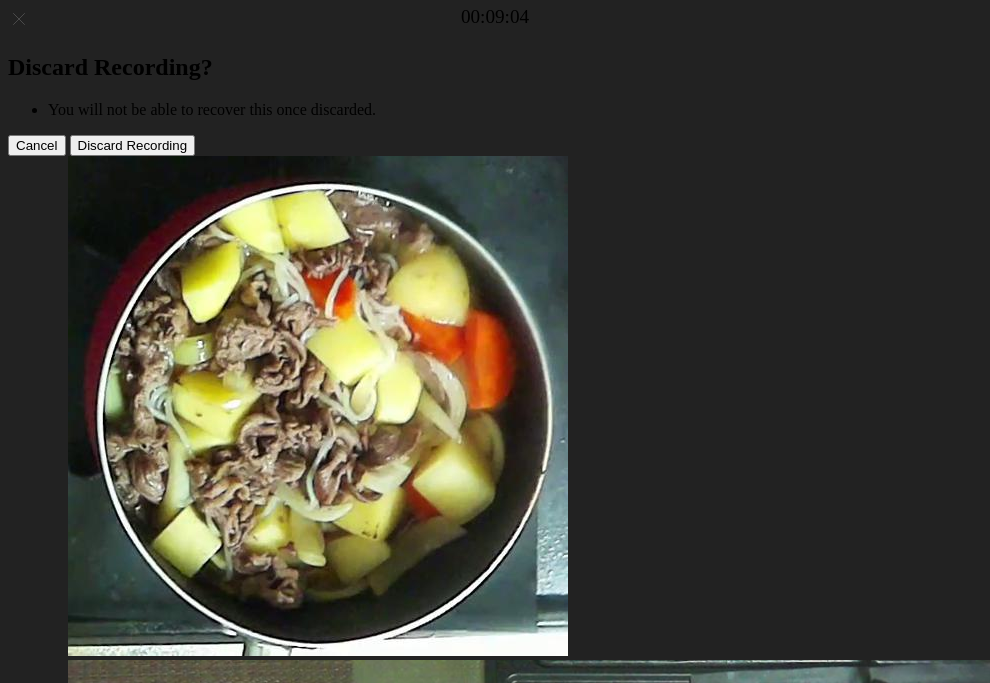 click at bounding box center (495, 1432) 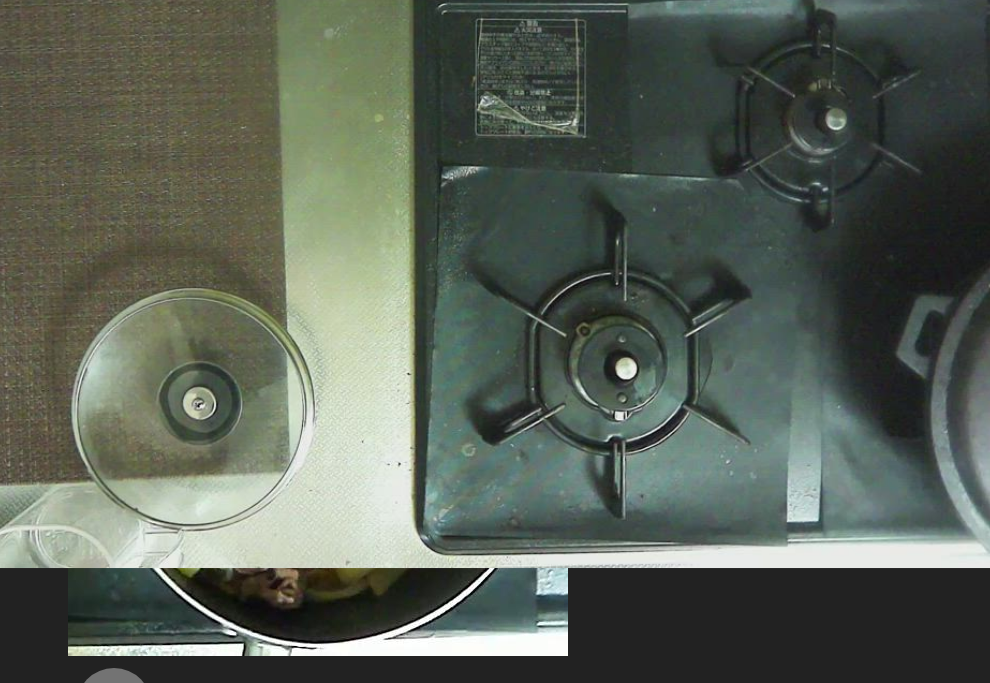 click at bounding box center [262, 1432] 